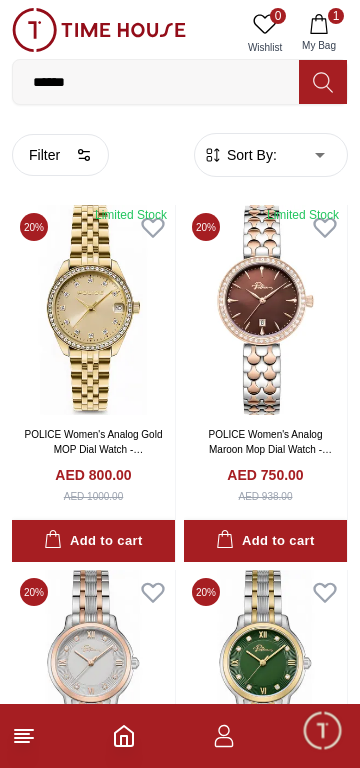 scroll, scrollTop: 2561, scrollLeft: 0, axis: vertical 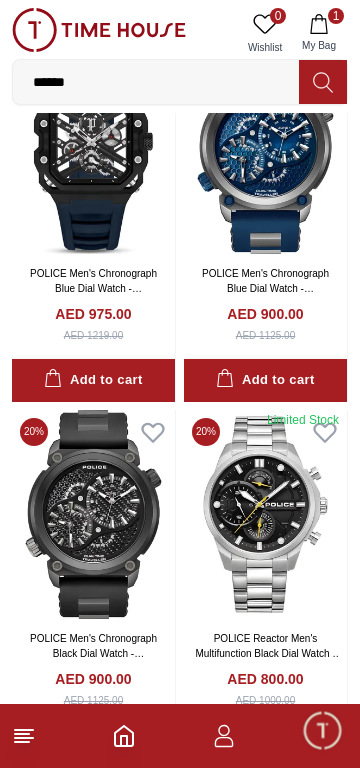 click on "1 My Bag" at bounding box center [319, 33] 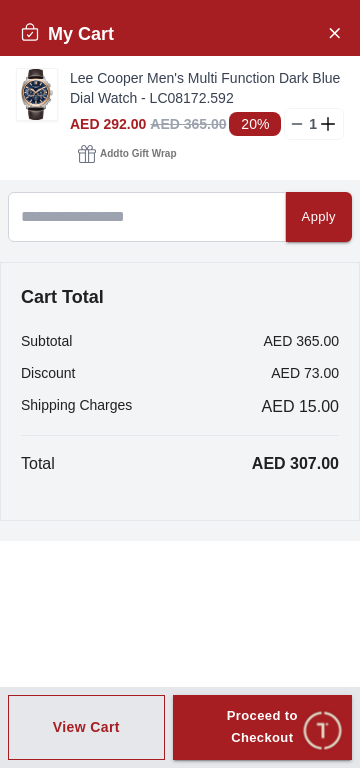 click at bounding box center (37, 94) 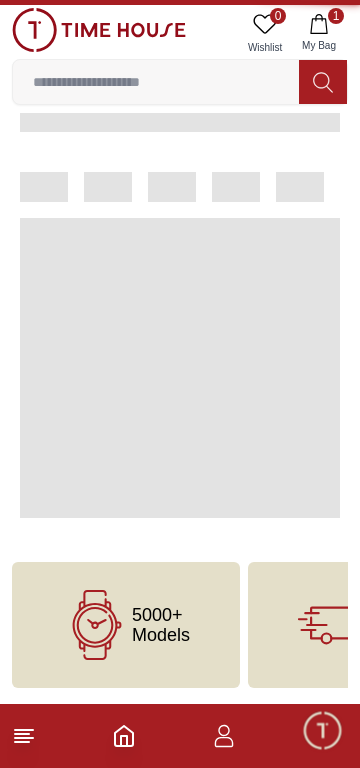 scroll, scrollTop: 0, scrollLeft: 0, axis: both 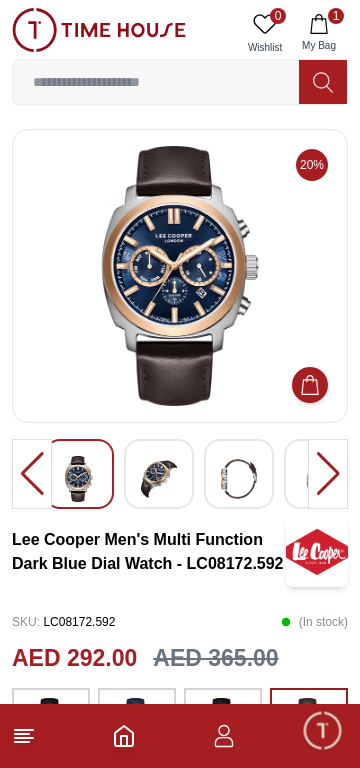 click at bounding box center [159, 479] 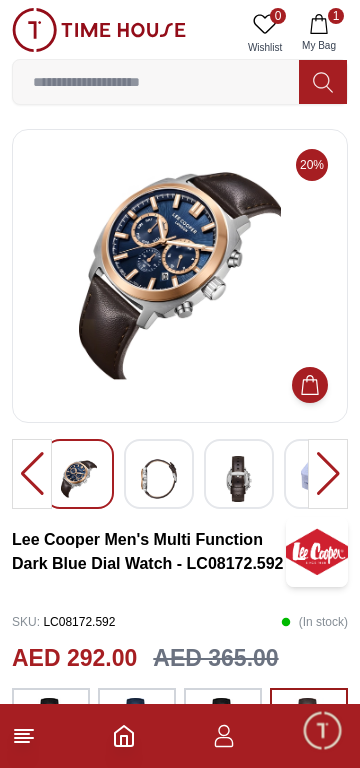 click at bounding box center [79, 479] 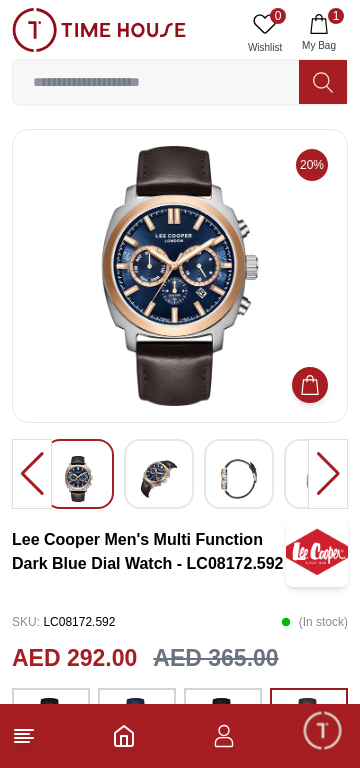 click at bounding box center [79, 479] 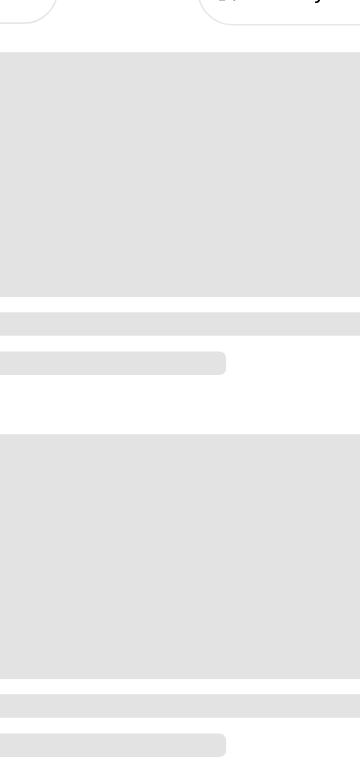 scroll, scrollTop: 3509, scrollLeft: 0, axis: vertical 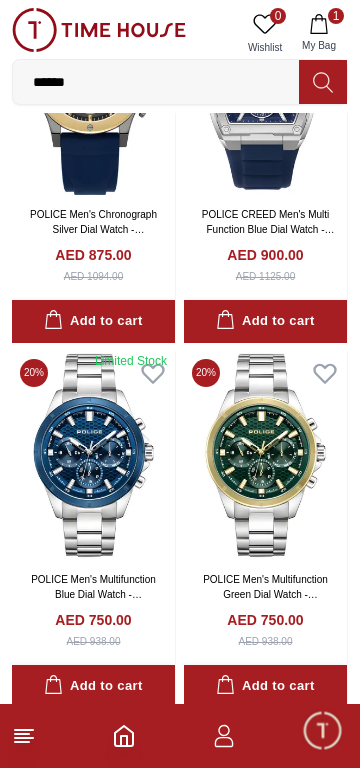 click at bounding box center (93, 90) 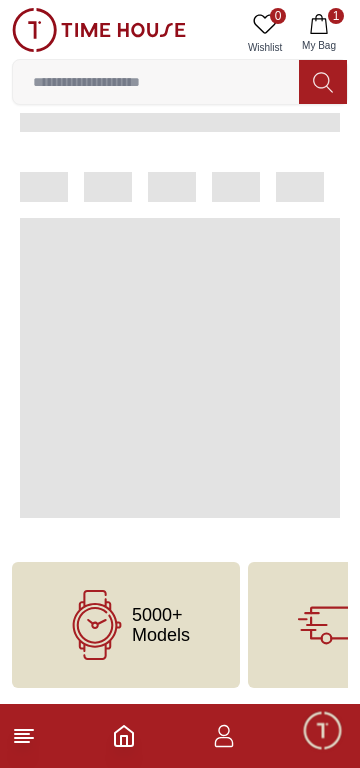 scroll, scrollTop: 0, scrollLeft: 0, axis: both 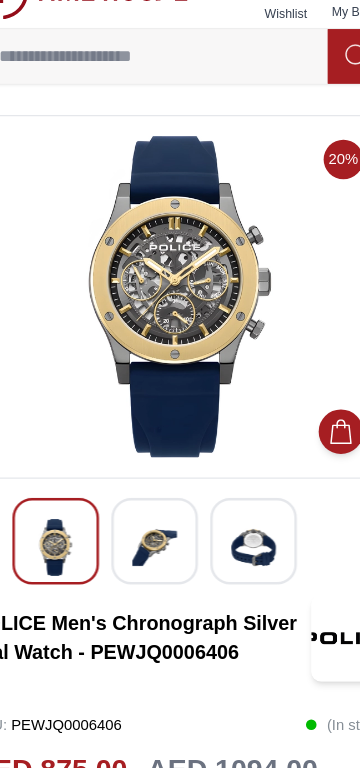 click at bounding box center [159, 479] 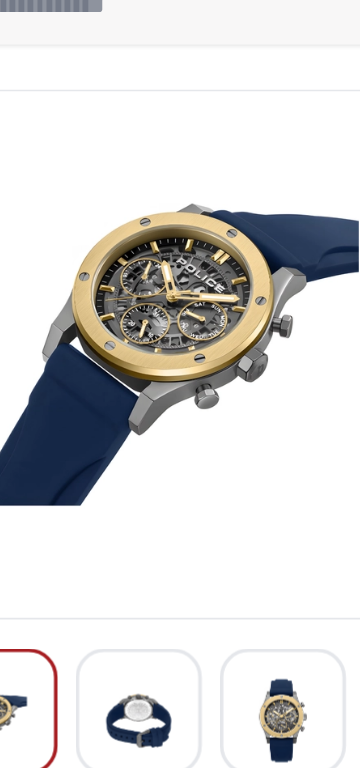 click at bounding box center [239, 479] 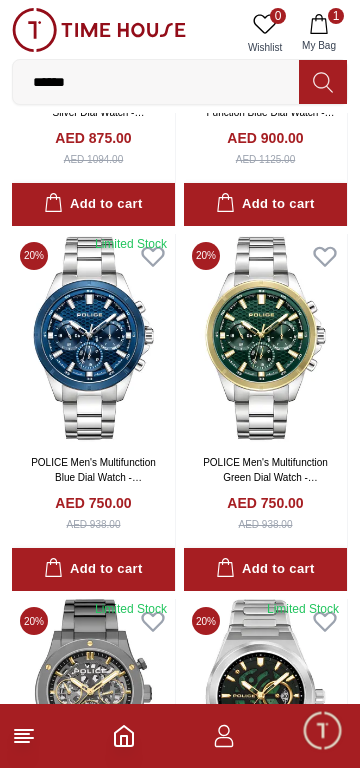 scroll, scrollTop: 3672, scrollLeft: 0, axis: vertical 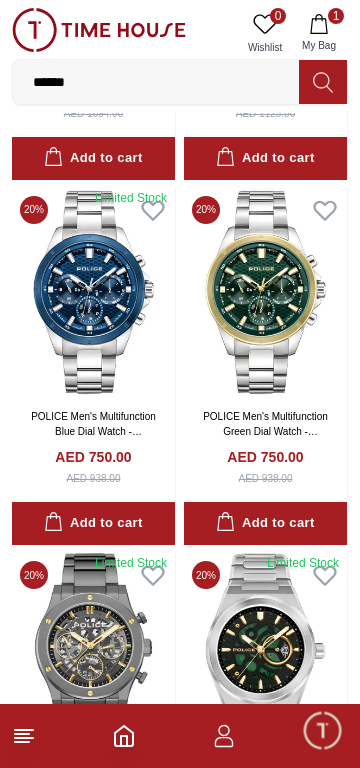 click at bounding box center [93, 293] 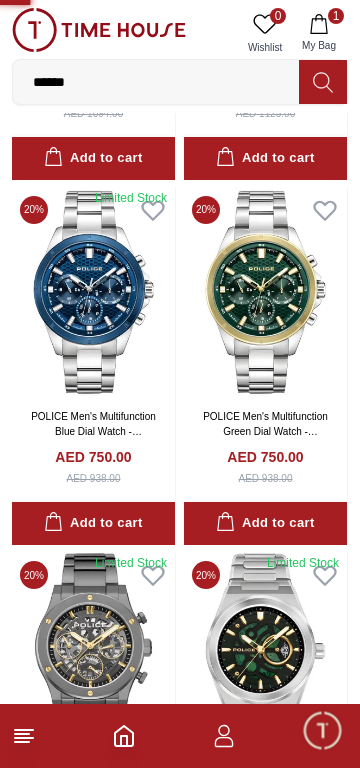 scroll, scrollTop: 0, scrollLeft: 0, axis: both 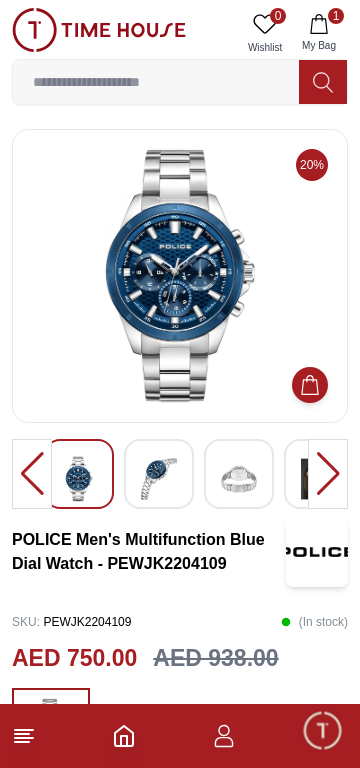 click at bounding box center [159, 479] 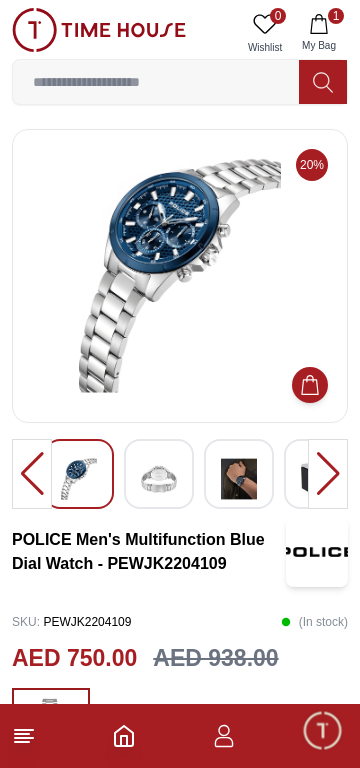 click at bounding box center [239, 479] 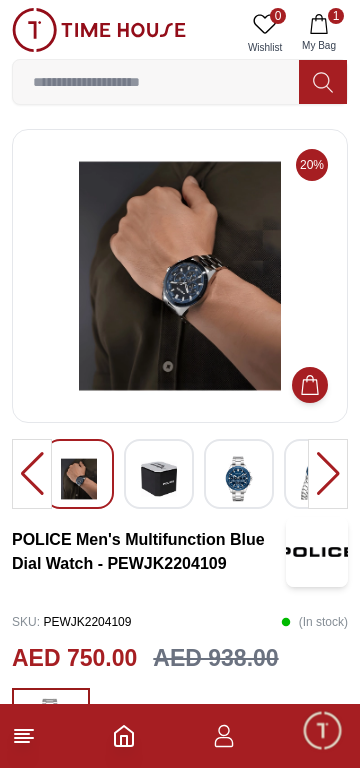 click at bounding box center (180, 276) 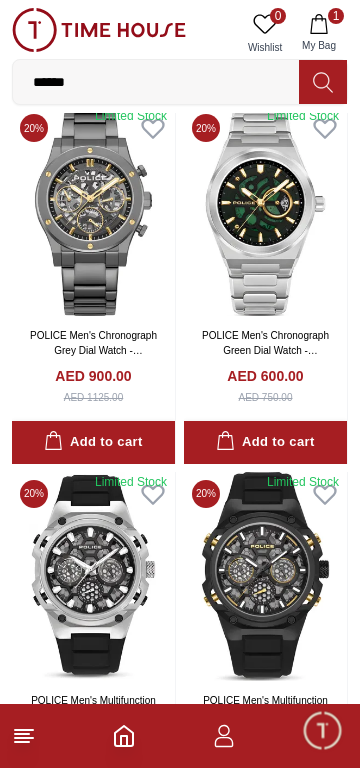 scroll, scrollTop: 4118, scrollLeft: 0, axis: vertical 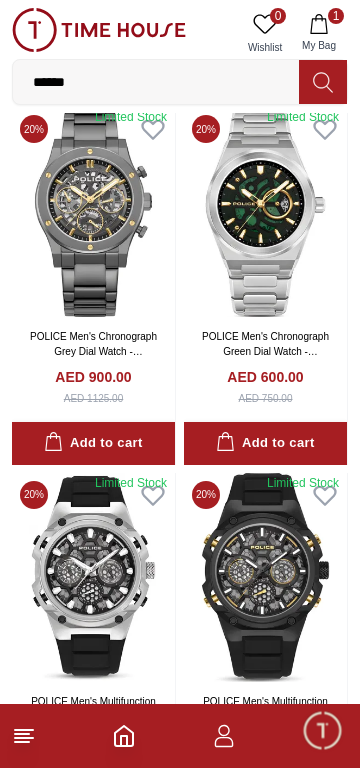 click at bounding box center (93, 212) 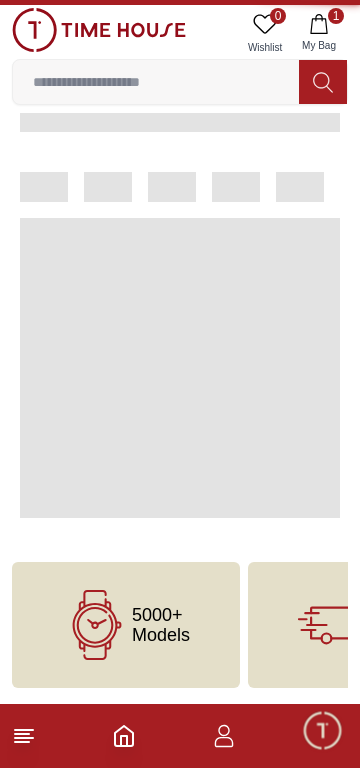 scroll, scrollTop: 0, scrollLeft: 0, axis: both 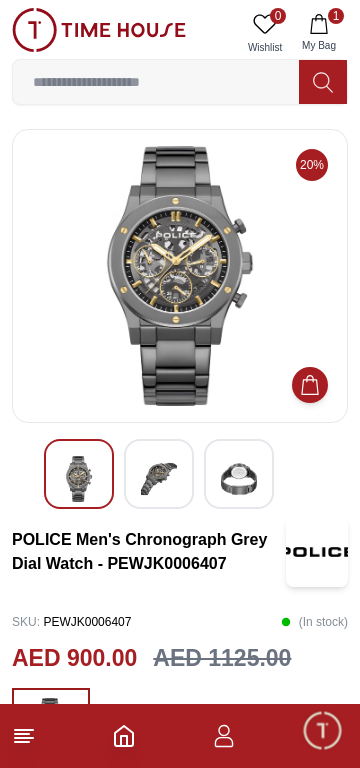 click at bounding box center [159, 479] 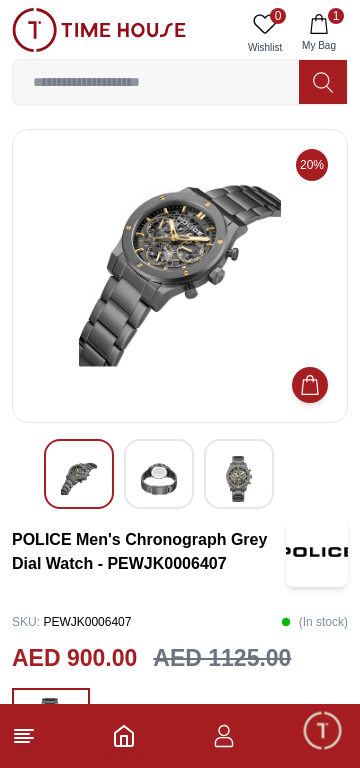click at bounding box center [239, 479] 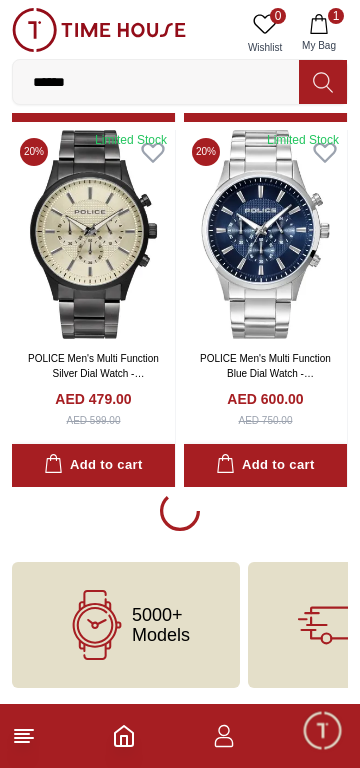 scroll, scrollTop: 11051, scrollLeft: 0, axis: vertical 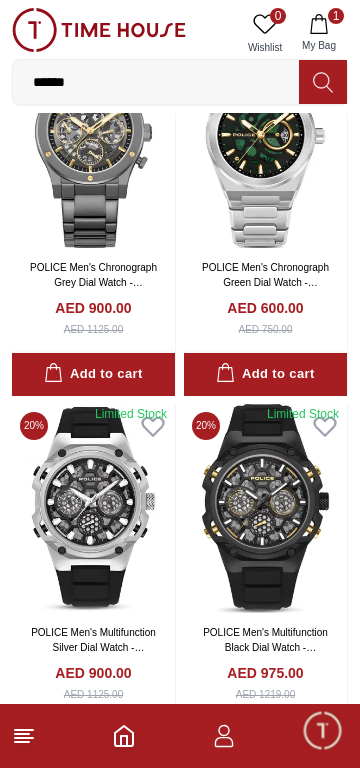 click on "******" at bounding box center [156, 82] 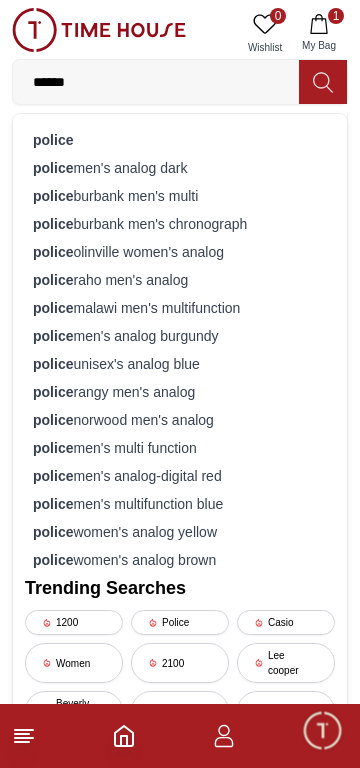scroll, scrollTop: 3908, scrollLeft: 0, axis: vertical 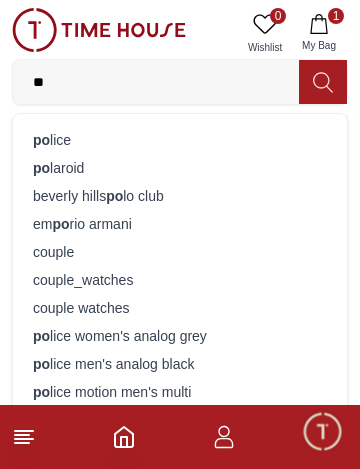 type on "*" 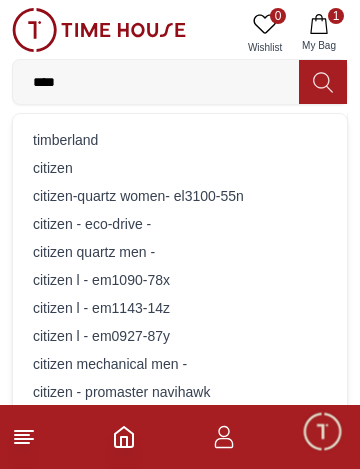 type on "****" 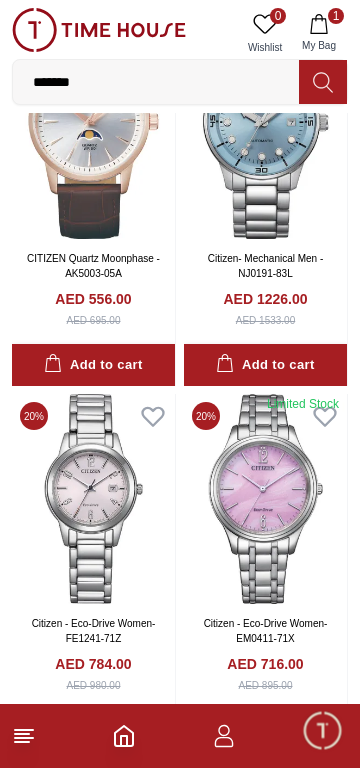 scroll, scrollTop: 2374, scrollLeft: 0, axis: vertical 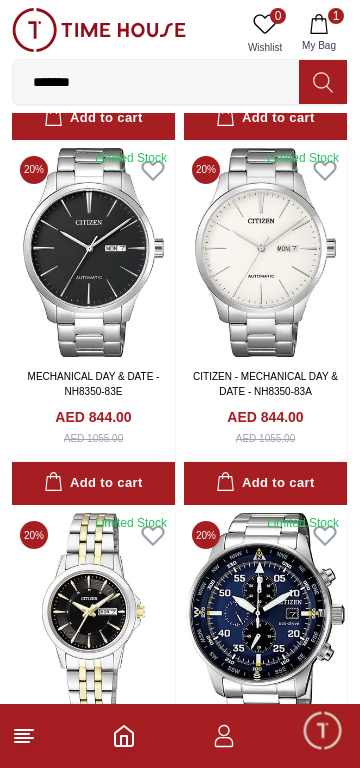 click on "*******" at bounding box center [156, 82] 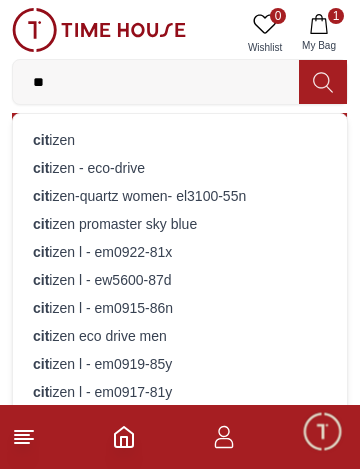 type on "*" 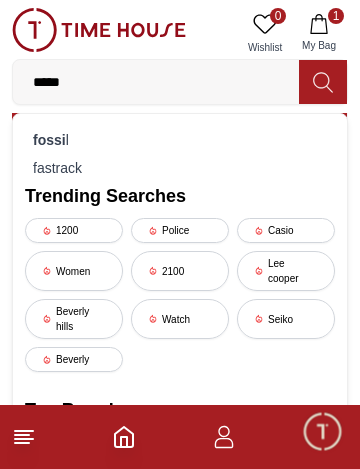 type on "******" 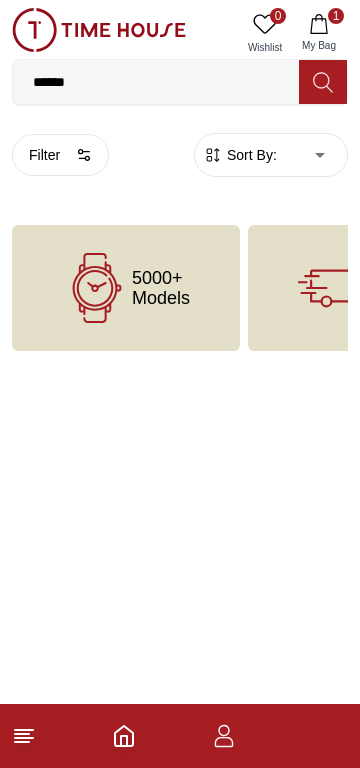 scroll, scrollTop: 0, scrollLeft: 0, axis: both 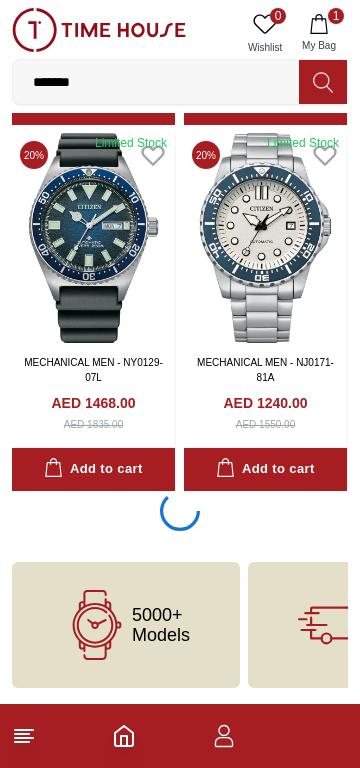 click on "*******" at bounding box center [156, 82] 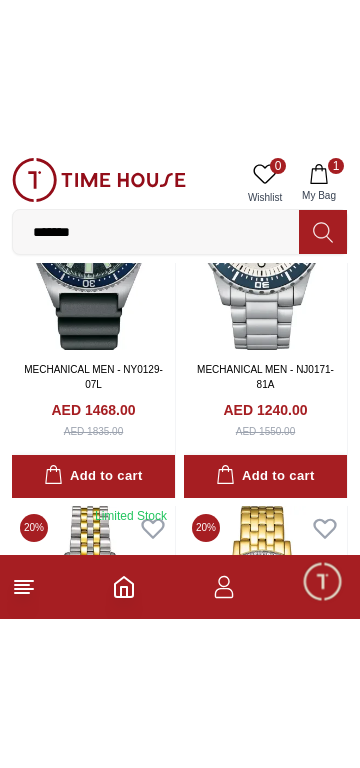 scroll, scrollTop: 0, scrollLeft: 0, axis: both 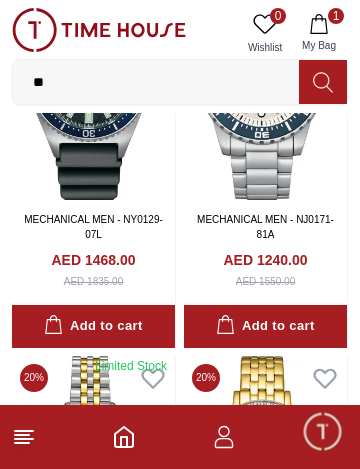 type on "*" 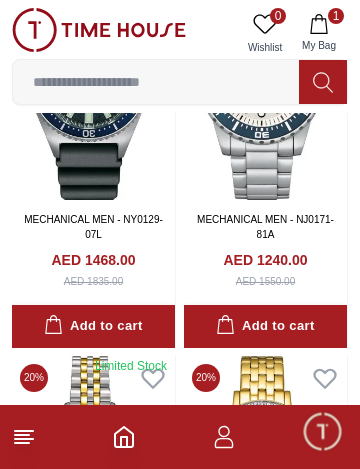 click at bounding box center [156, 82] 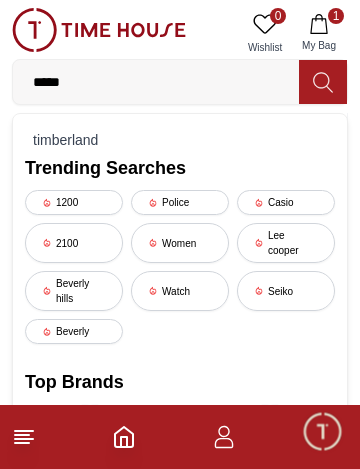 type on "*****" 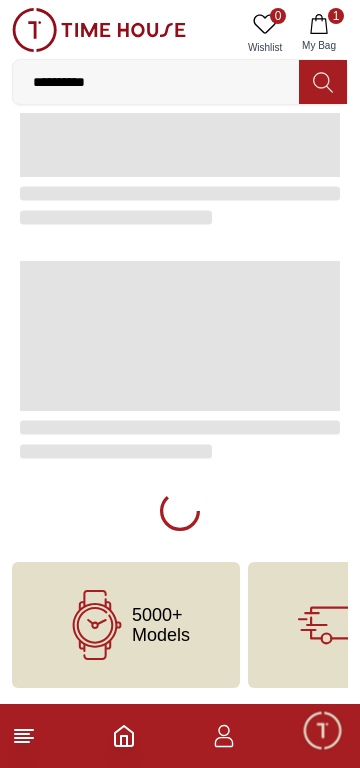 scroll, scrollTop: 0, scrollLeft: 0, axis: both 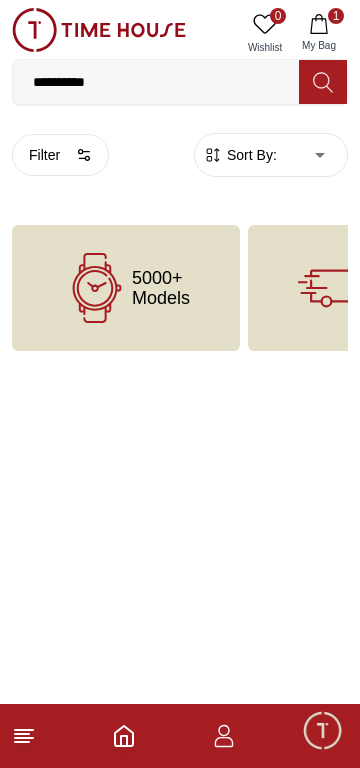 click 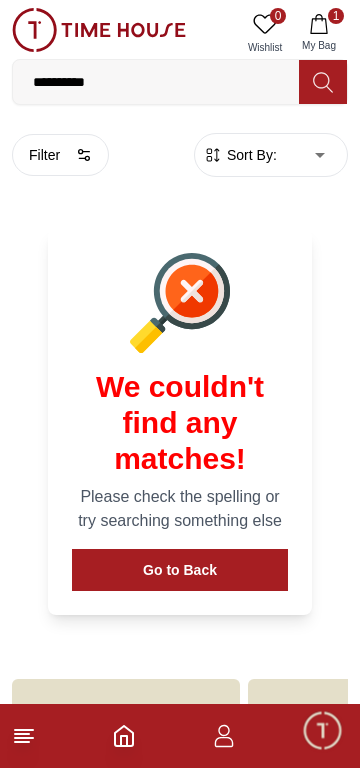 click 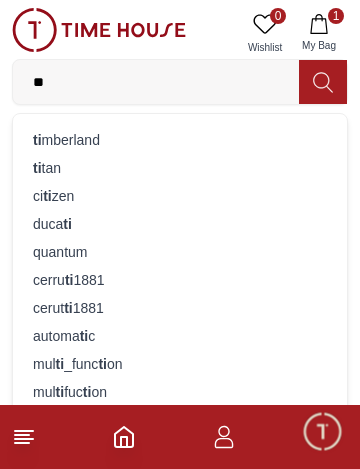 type on "*" 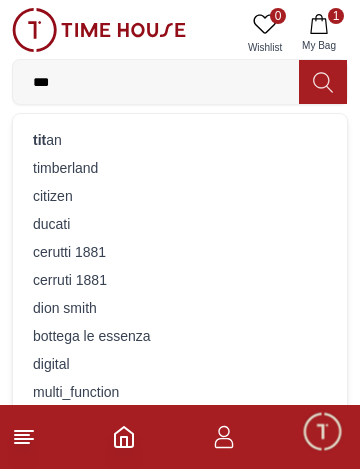 type on "***" 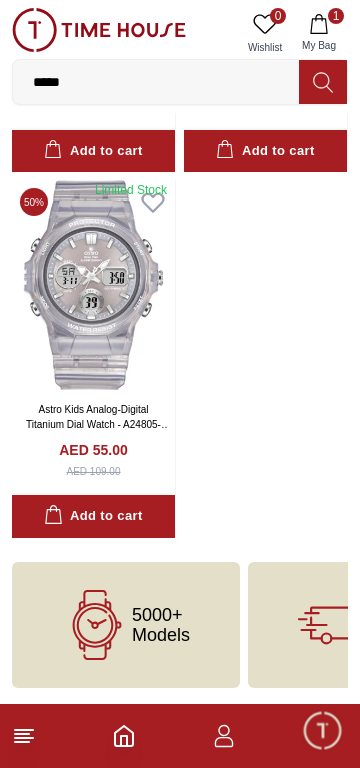 scroll, scrollTop: 0, scrollLeft: 0, axis: both 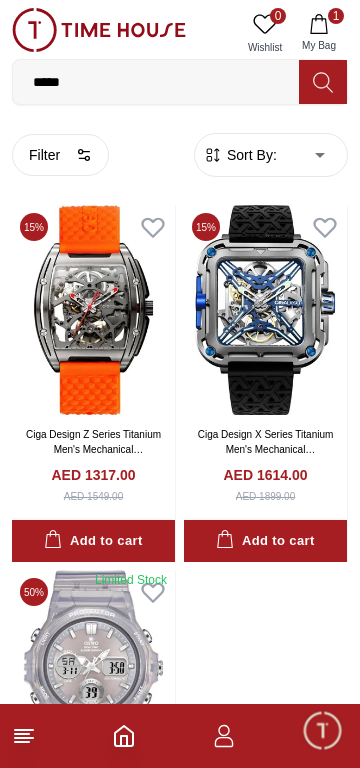 click on "*****" at bounding box center (156, 82) 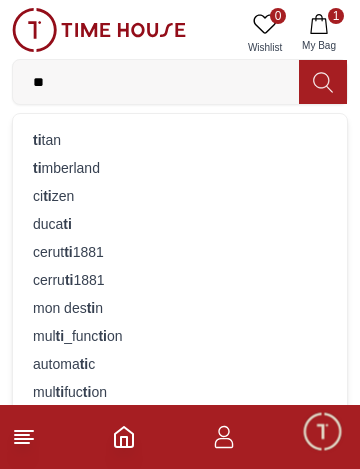 type on "*" 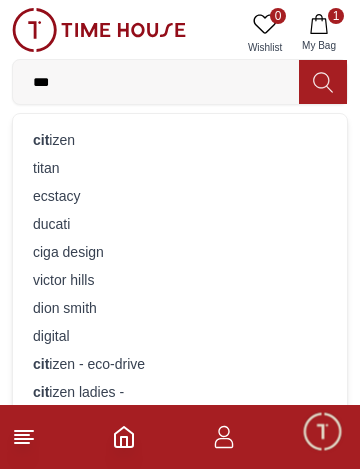 type on "***" 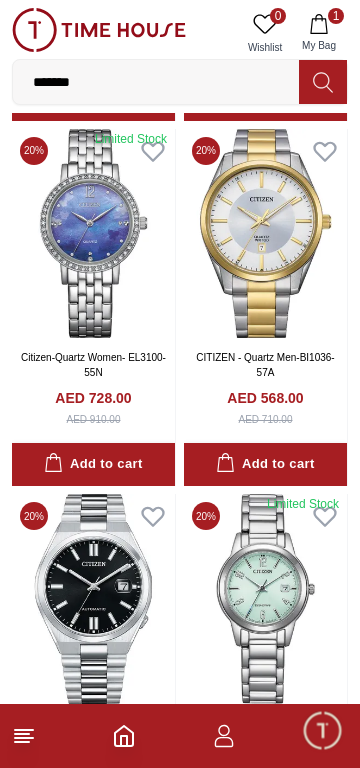 scroll, scrollTop: 3500, scrollLeft: 0, axis: vertical 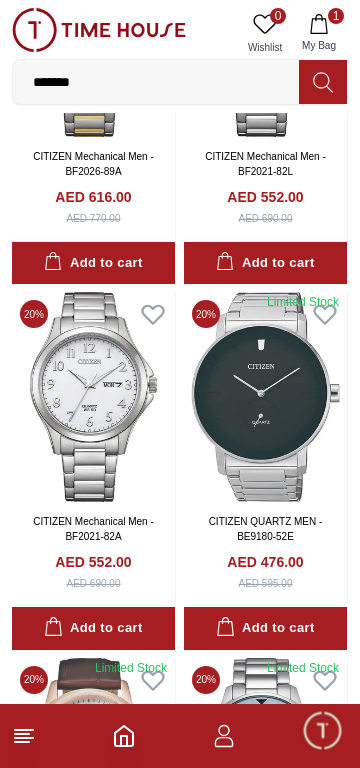 click on "*******" at bounding box center [156, 82] 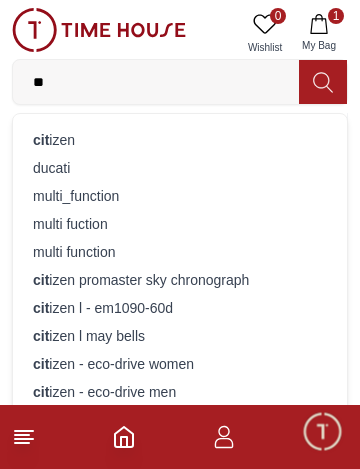 type on "*" 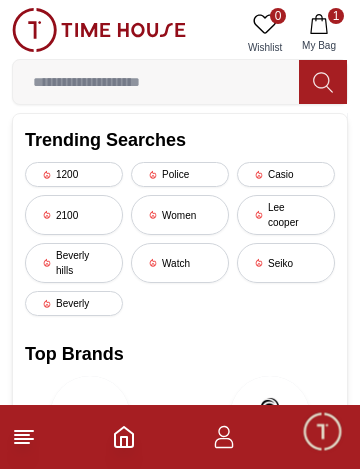 type 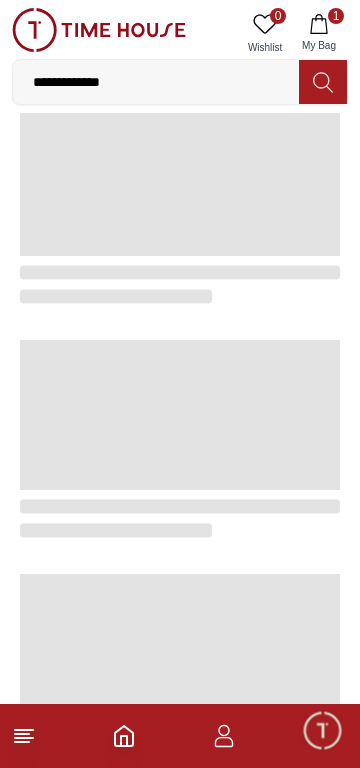 scroll, scrollTop: 0, scrollLeft: 0, axis: both 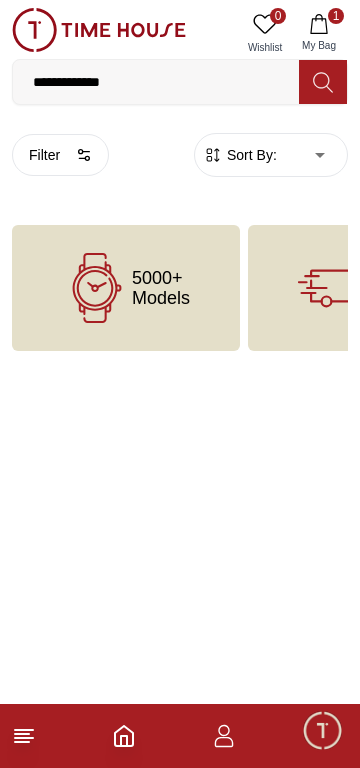 click 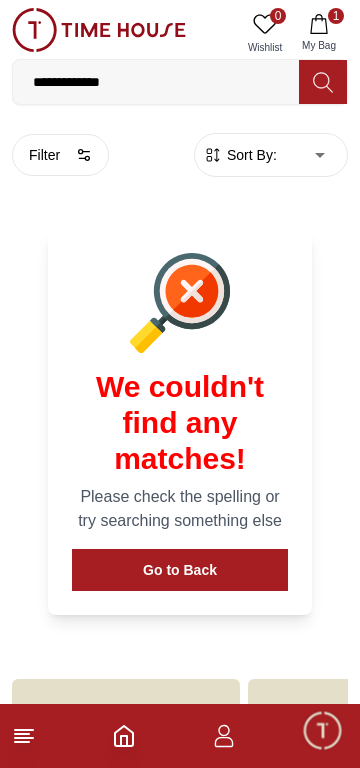 click 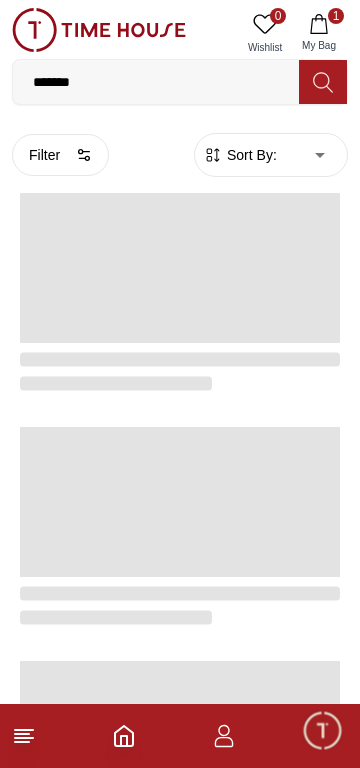 scroll, scrollTop: 1725, scrollLeft: 0, axis: vertical 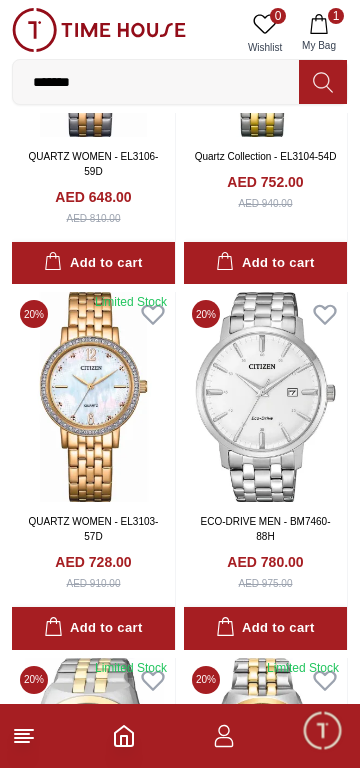 click on "*******" at bounding box center [156, 82] 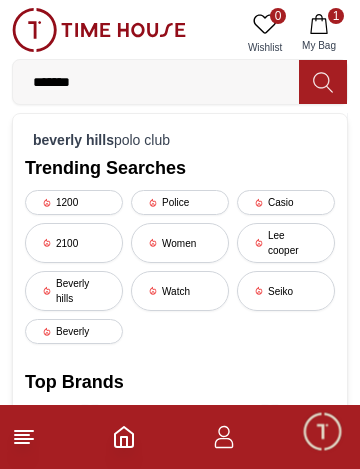 click on "Lee cooper" at bounding box center (286, 243) 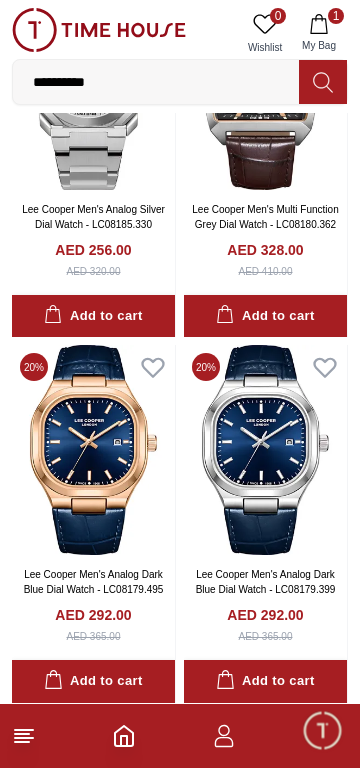 scroll, scrollTop: 956, scrollLeft: 0, axis: vertical 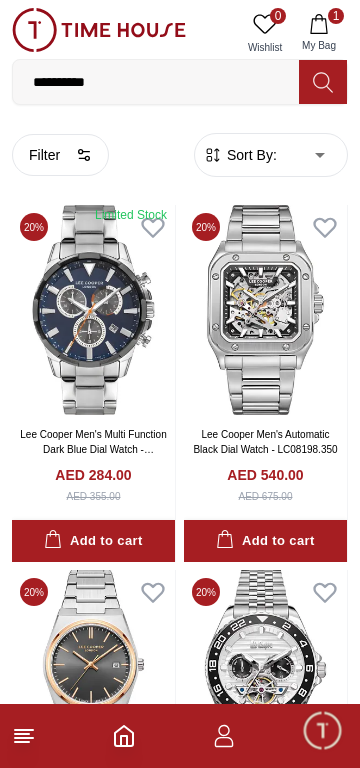 click on "**********" at bounding box center [156, 82] 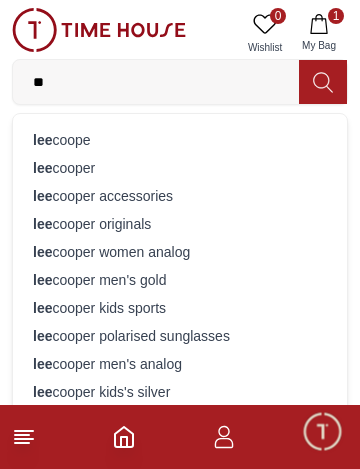 type on "*" 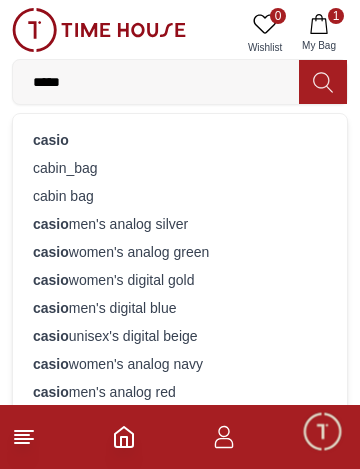 type on "*****" 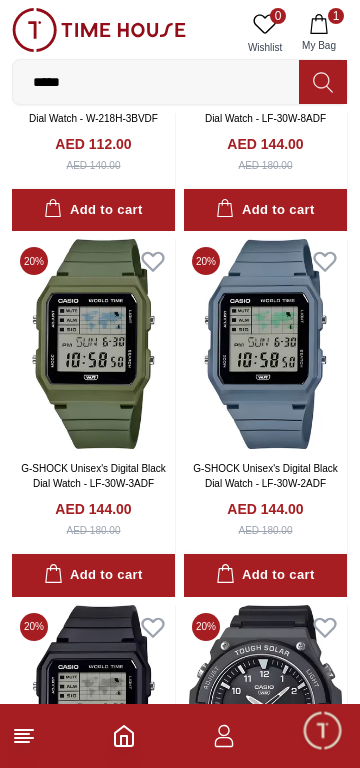 scroll, scrollTop: 0, scrollLeft: 0, axis: both 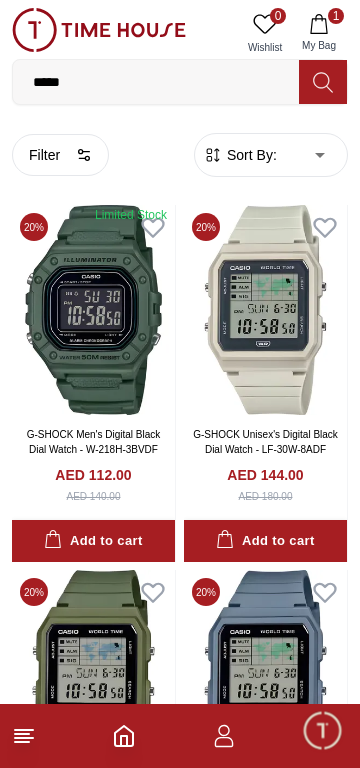 click on "*****" at bounding box center [156, 82] 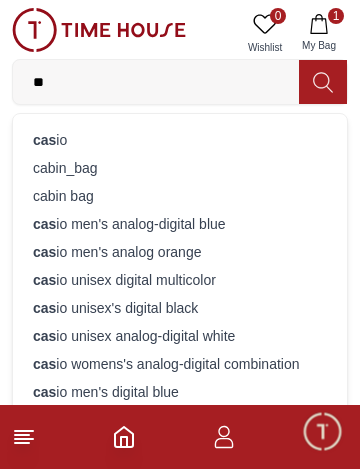 type on "*" 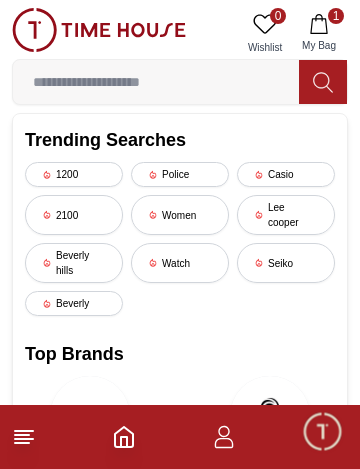 type 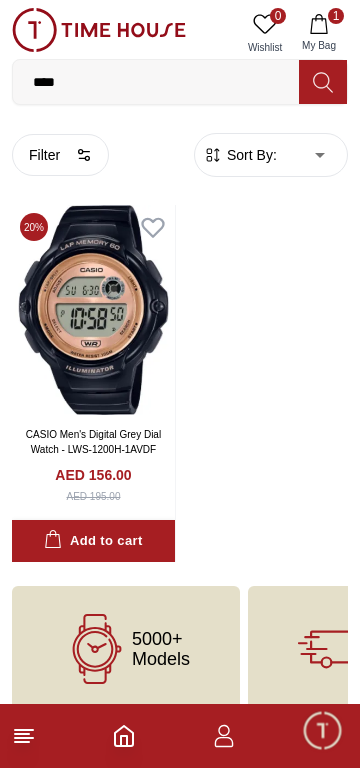 scroll, scrollTop: 40, scrollLeft: 0, axis: vertical 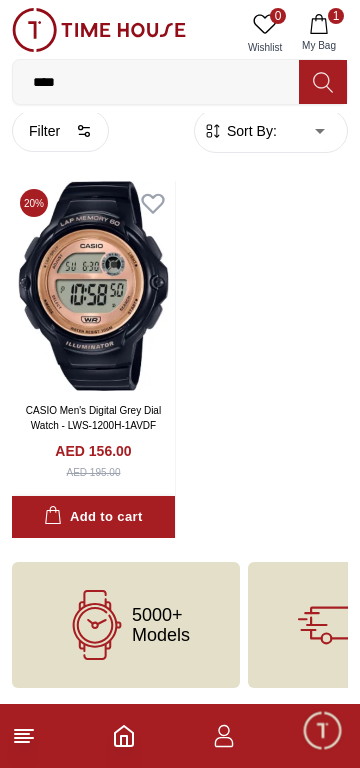 click on "****" at bounding box center [156, 82] 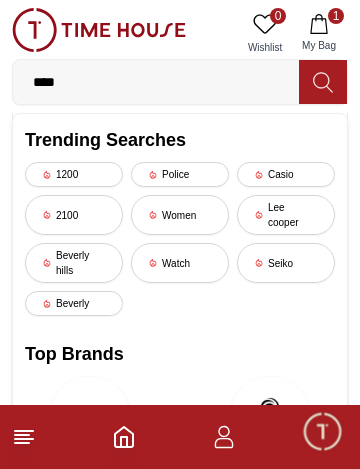 click 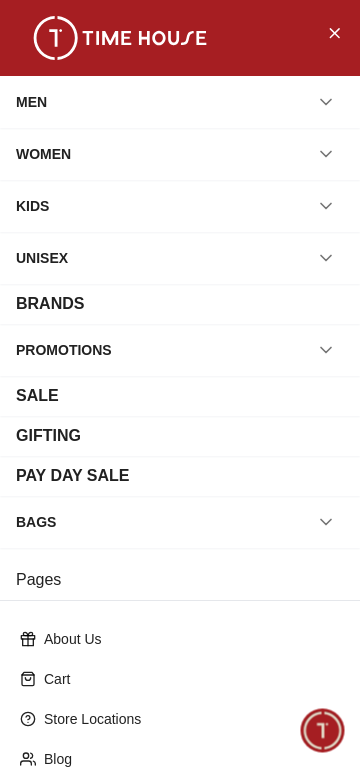 click on "UNISEX" at bounding box center [180, 258] 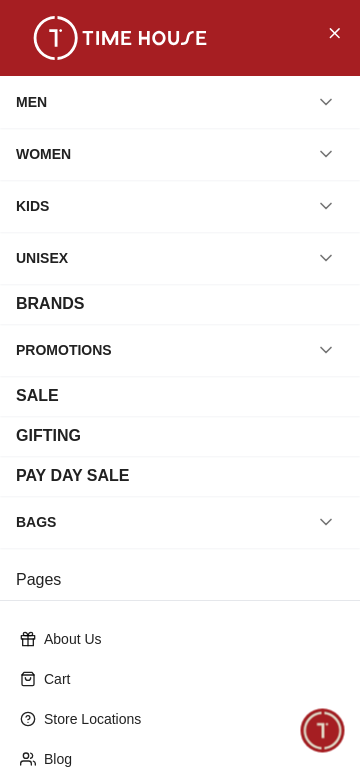 click on "BRANDS" at bounding box center (180, 304) 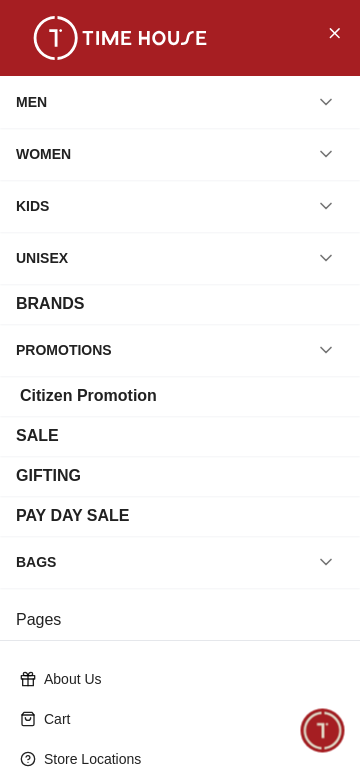 click on "SALE" at bounding box center [37, 436] 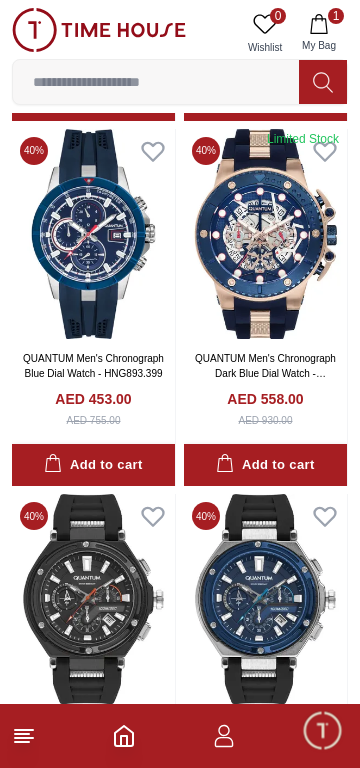 scroll, scrollTop: 1001, scrollLeft: 0, axis: vertical 